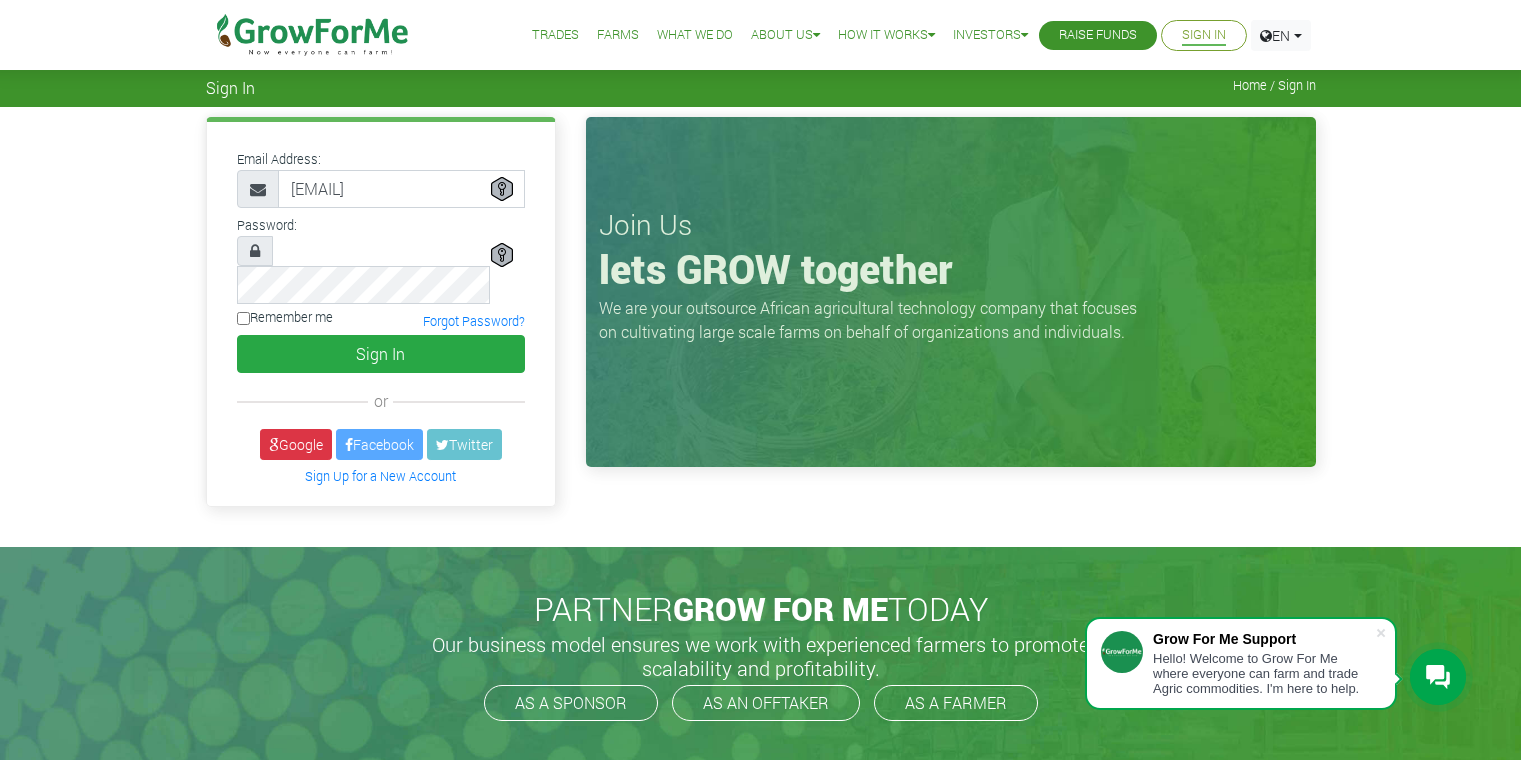scroll, scrollTop: 0, scrollLeft: 0, axis: both 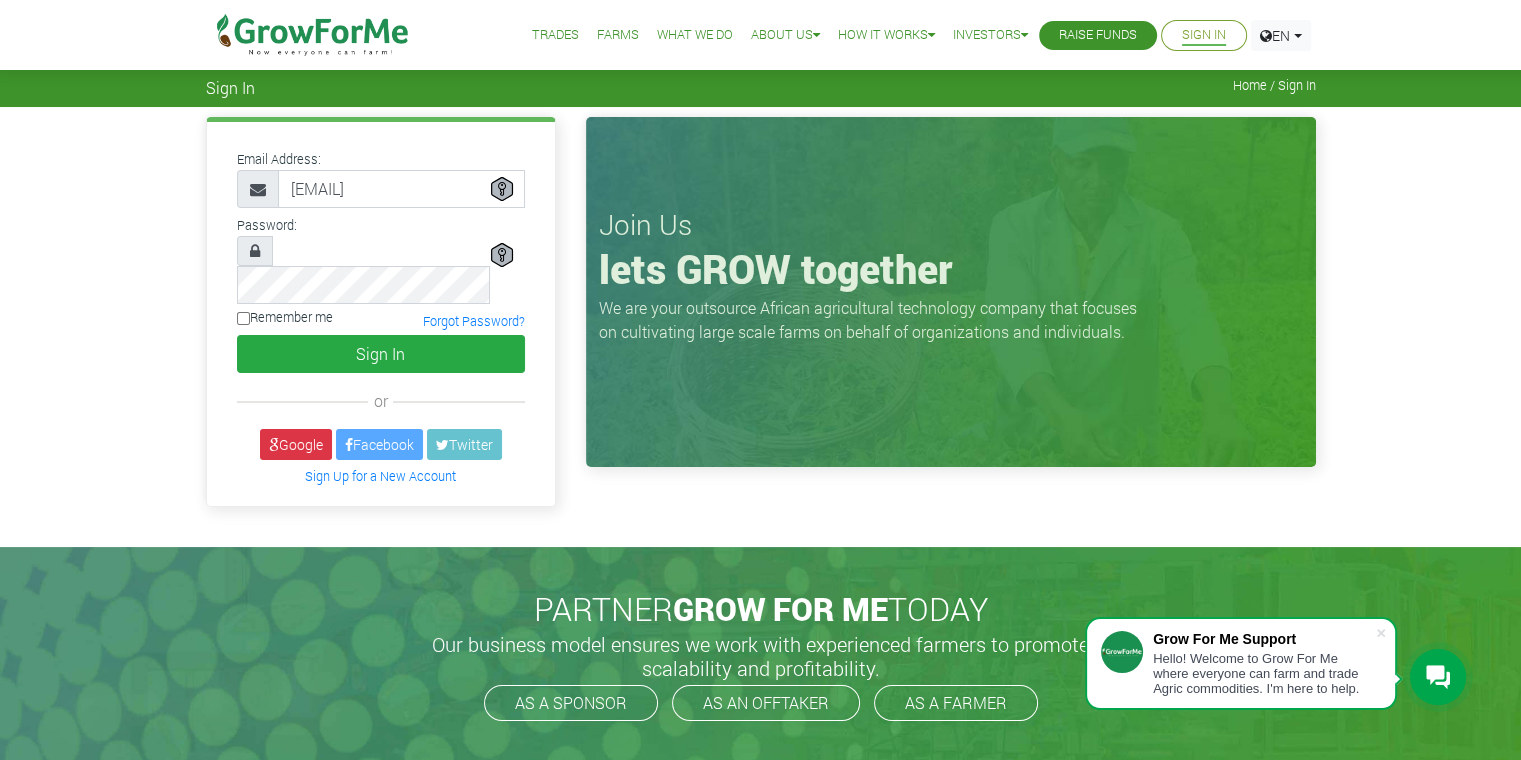 click on "Remember me" at bounding box center (243, 318) 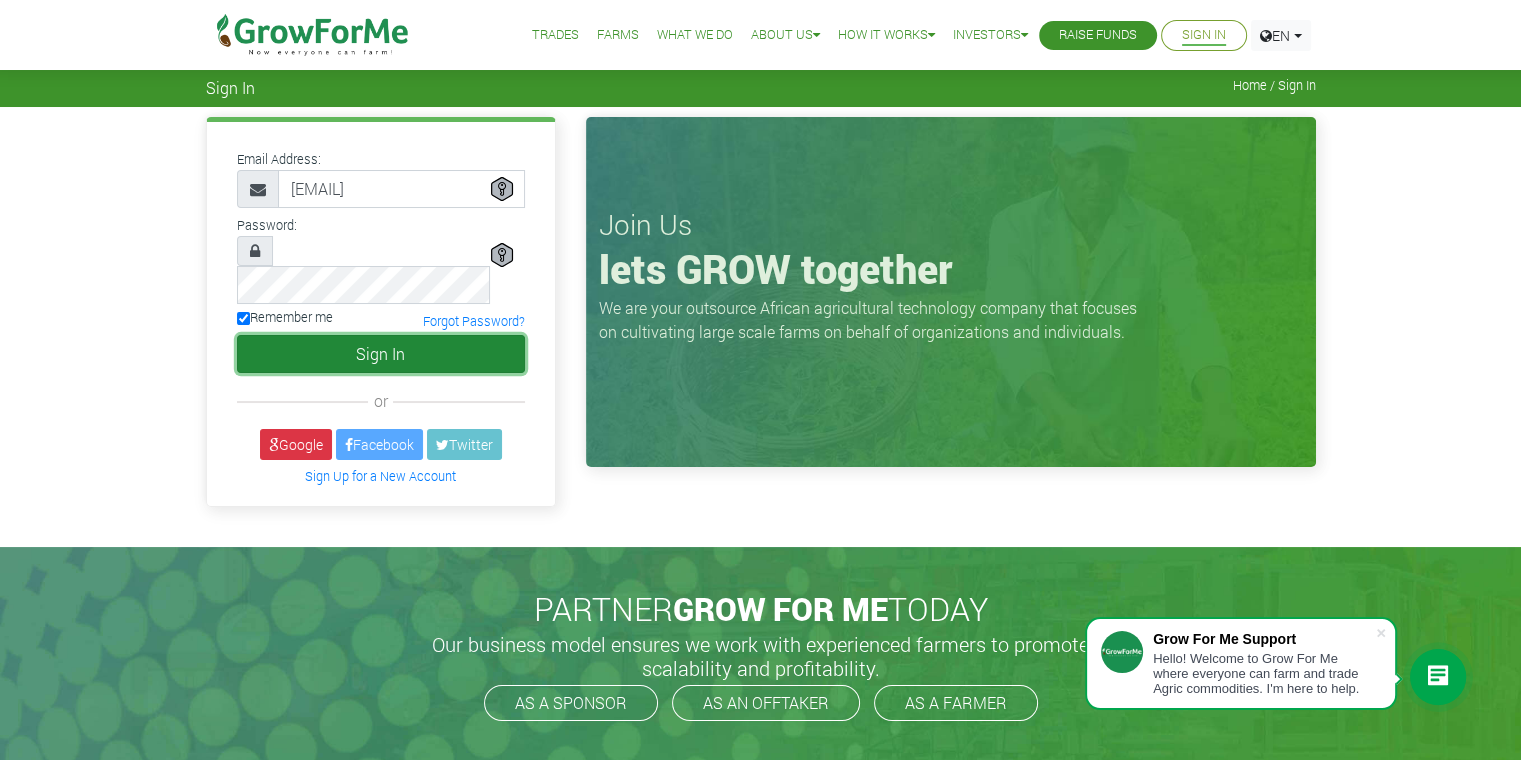 click on "Sign In" at bounding box center [381, 354] 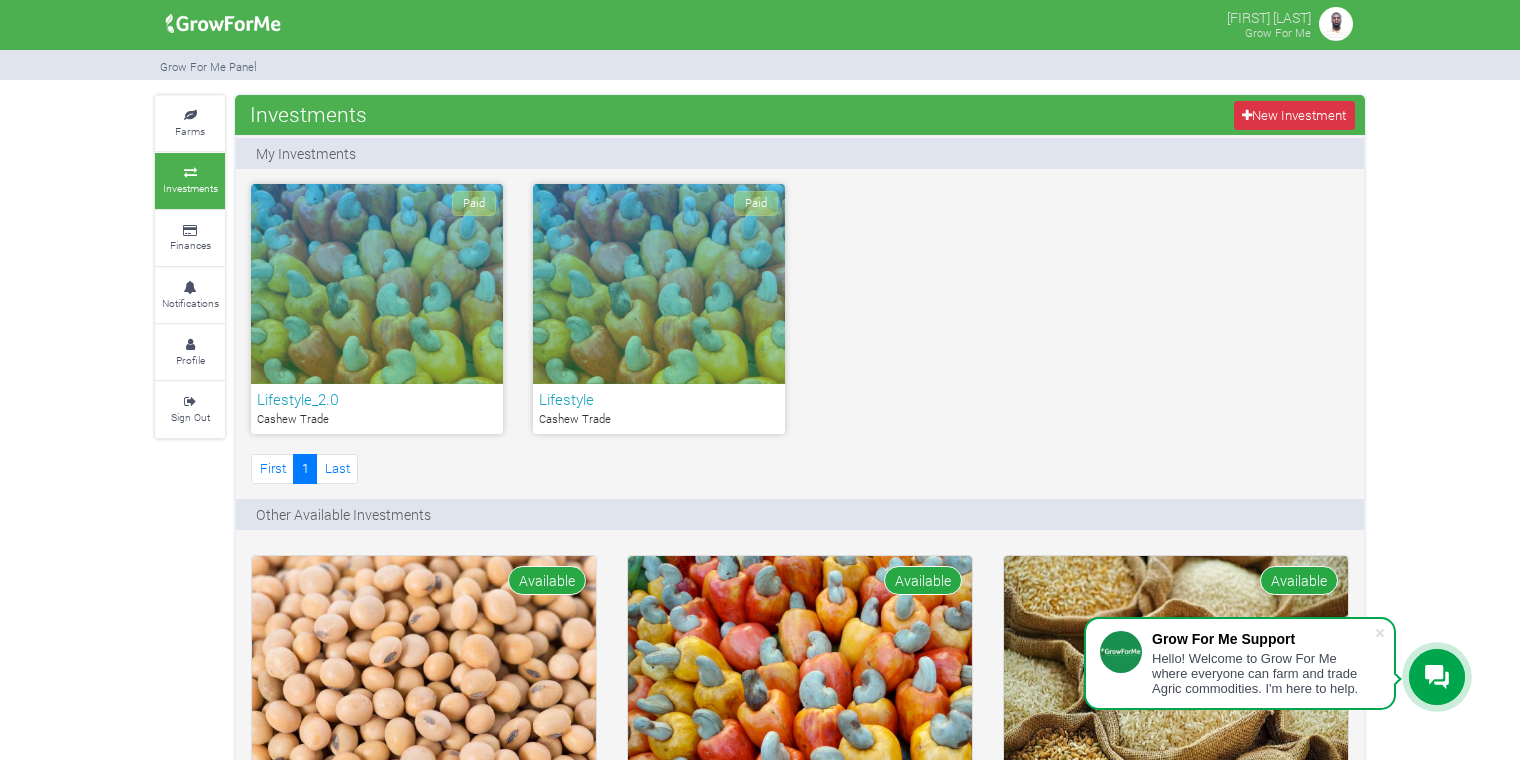 scroll, scrollTop: 298, scrollLeft: 0, axis: vertical 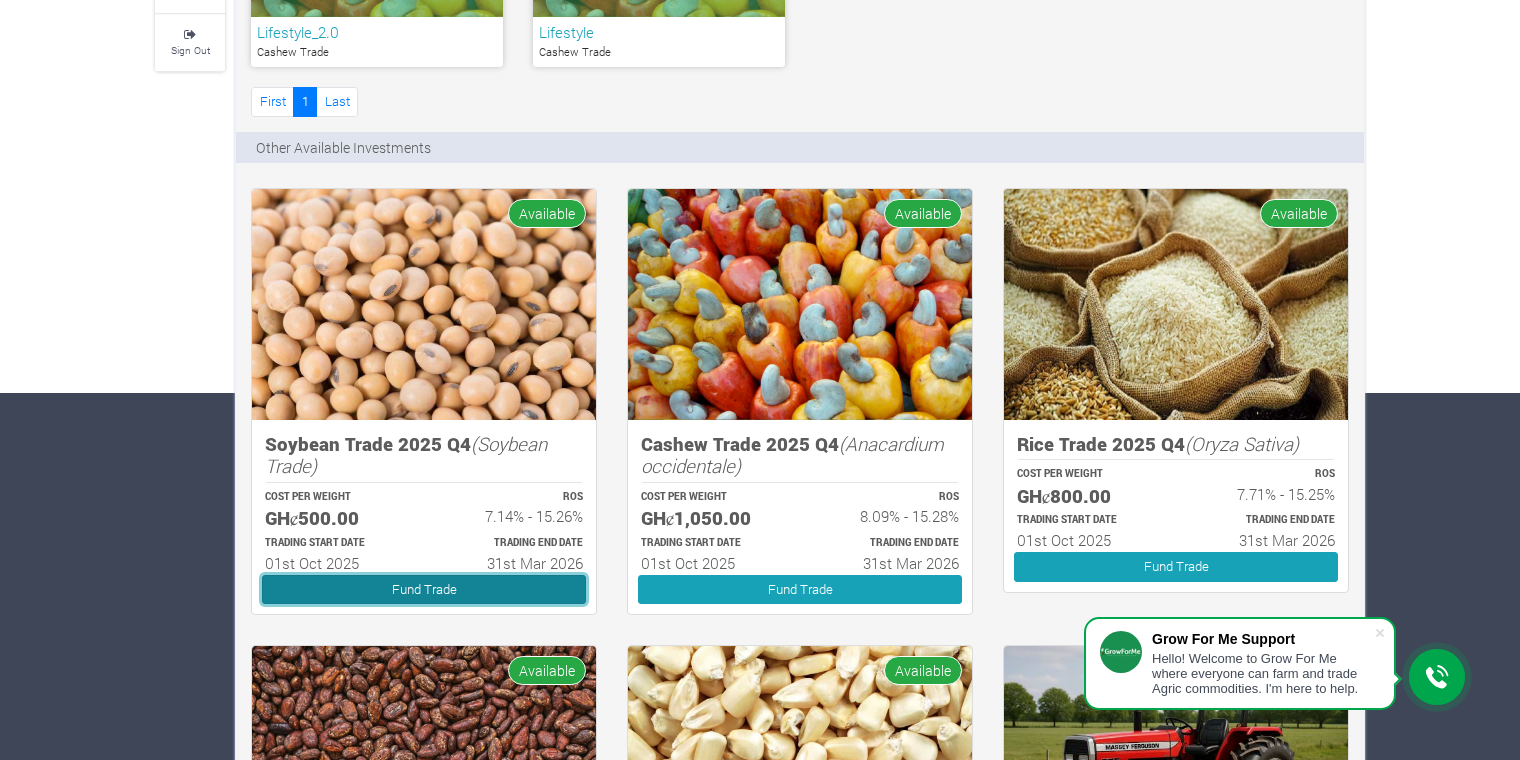 click on "Fund Trade" at bounding box center [424, 589] 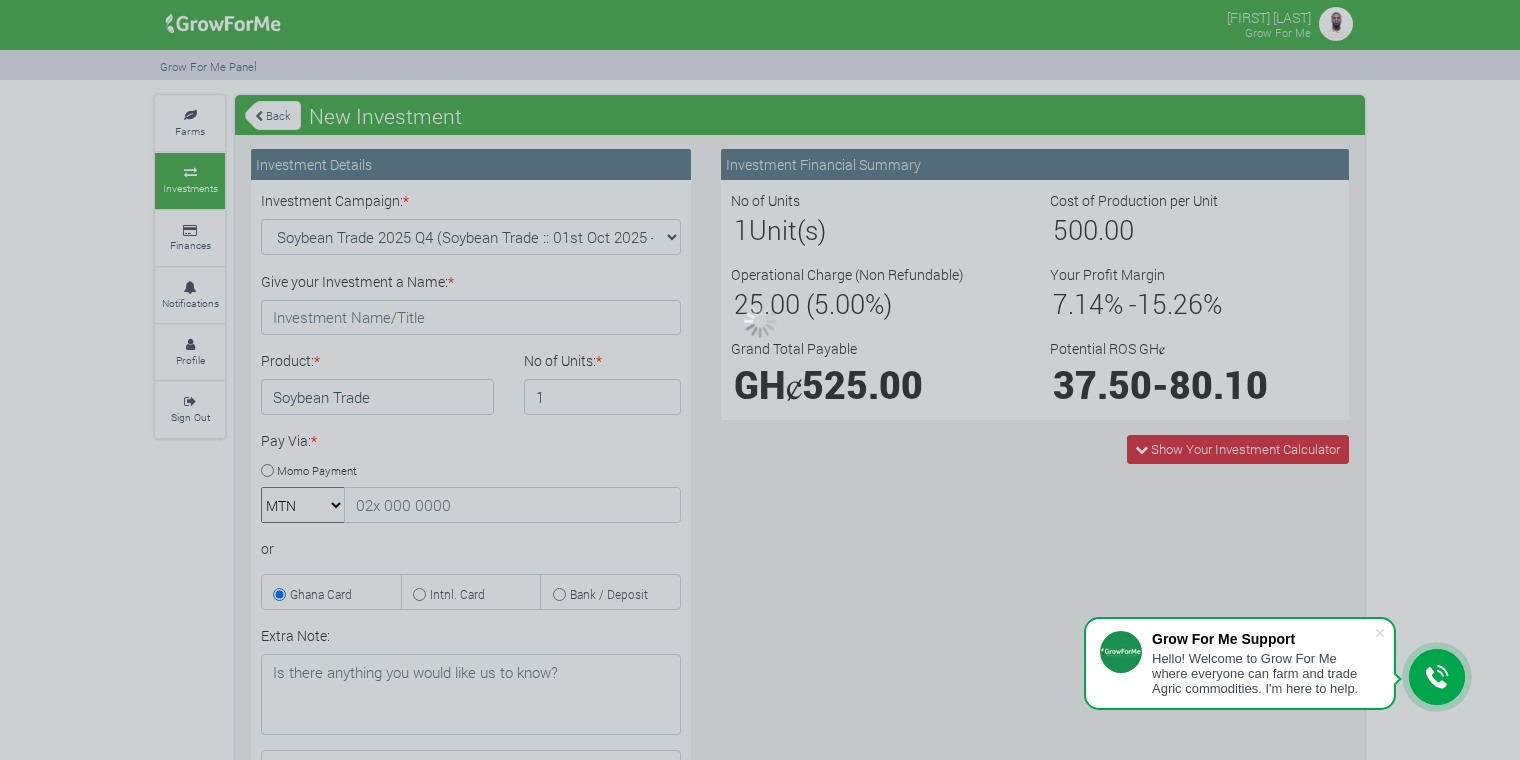 scroll, scrollTop: 0, scrollLeft: 0, axis: both 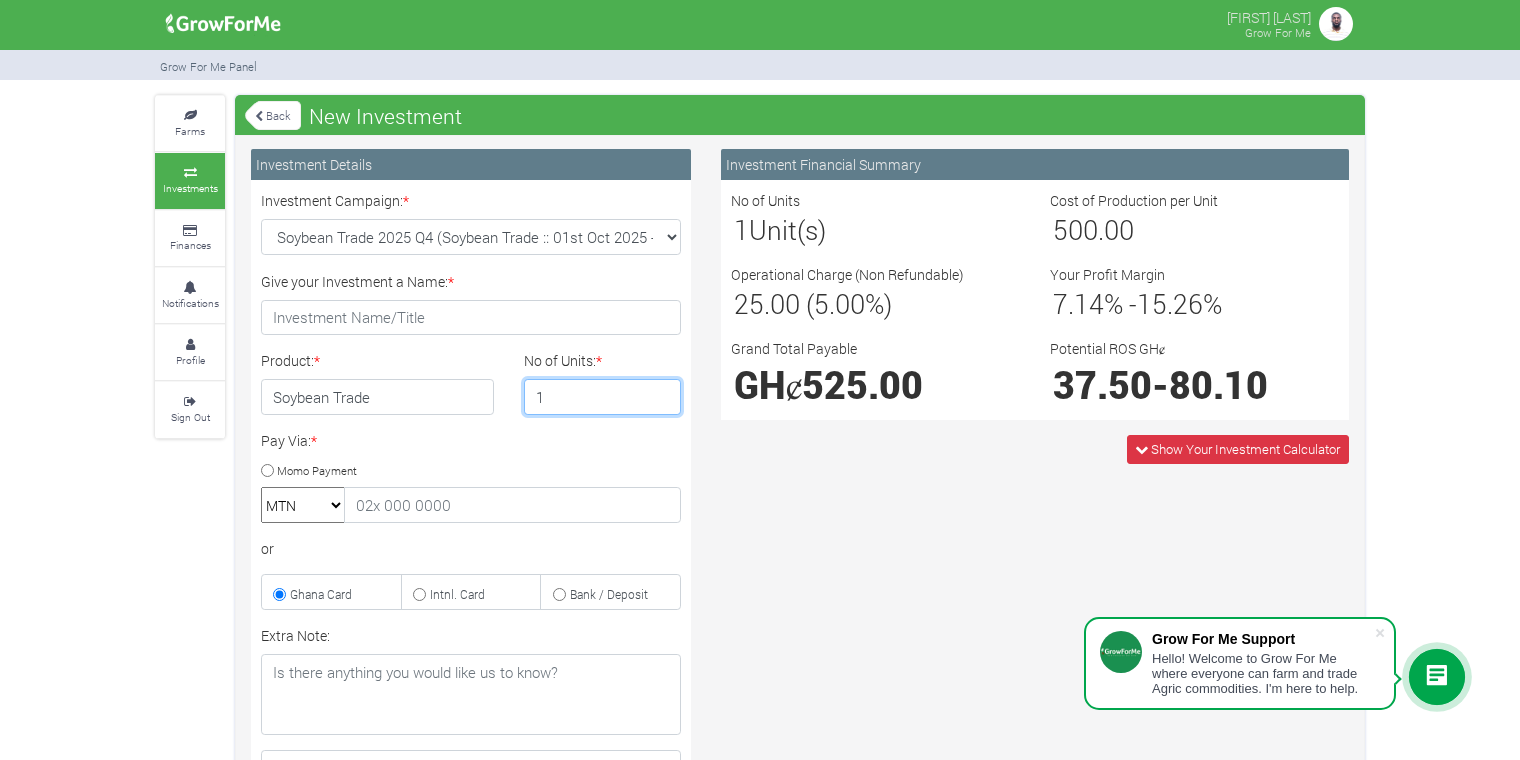 click on "1" at bounding box center [603, 397] 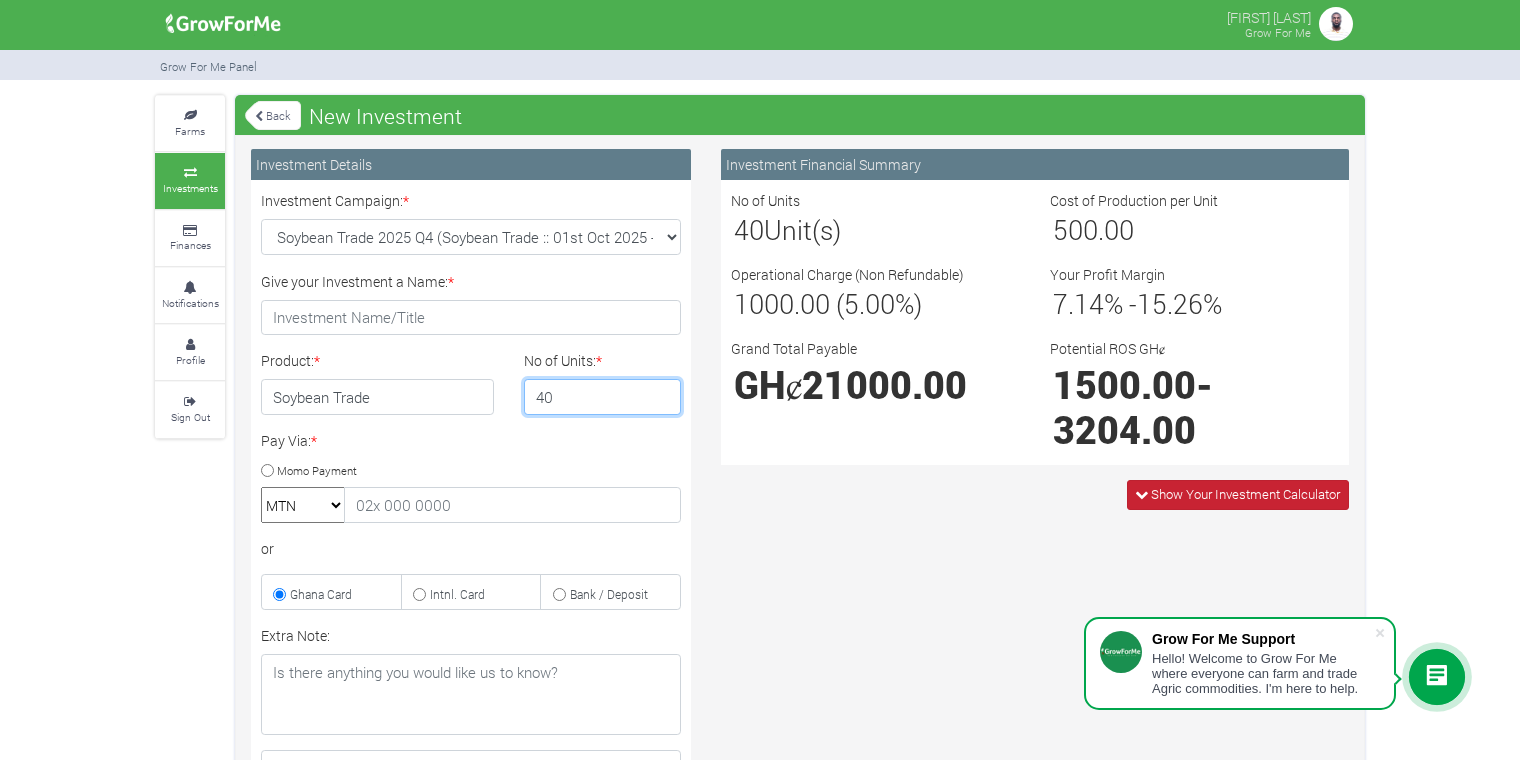 type on "40" 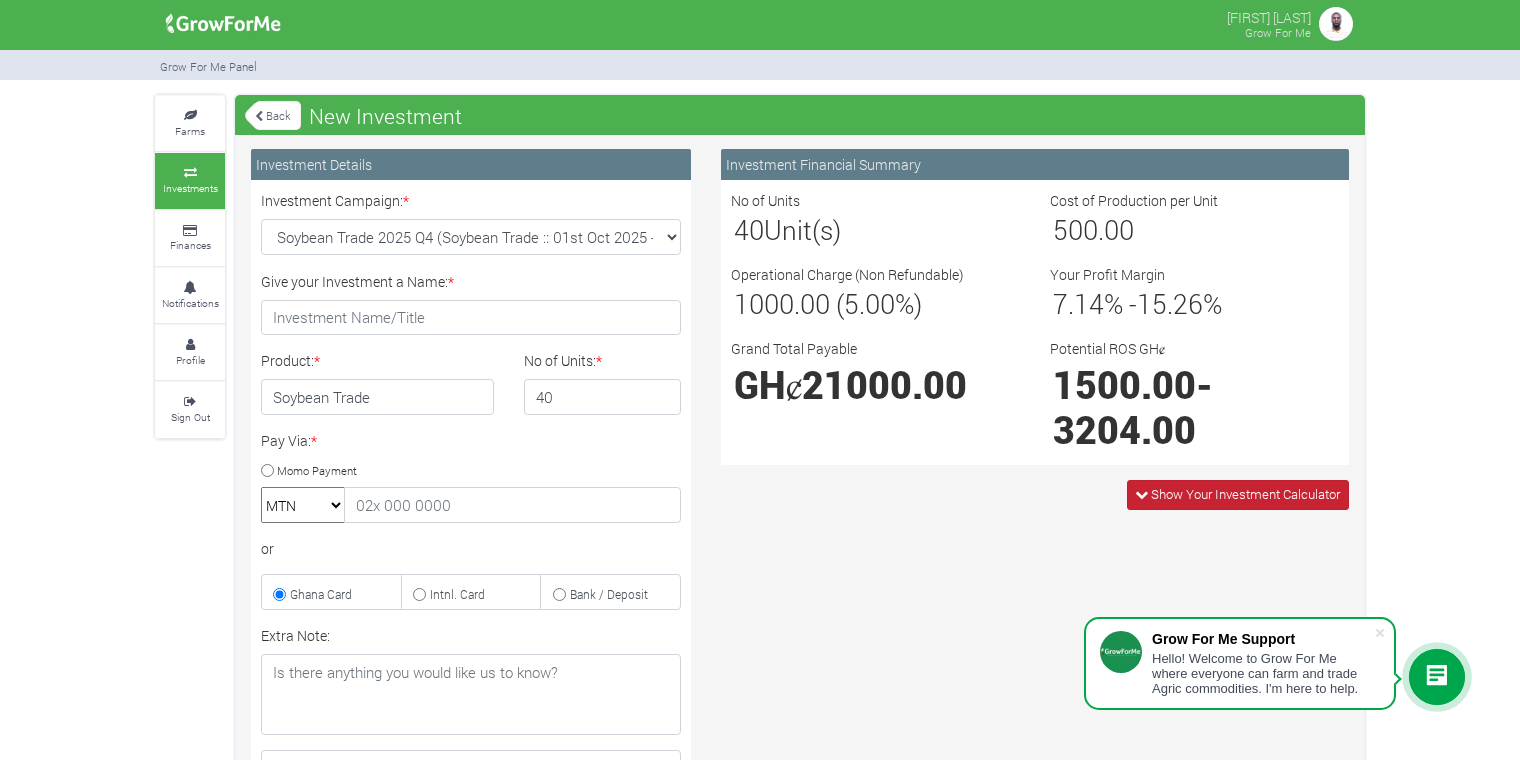 click on "Show Your Investment Calculator" at bounding box center (1238, 494) 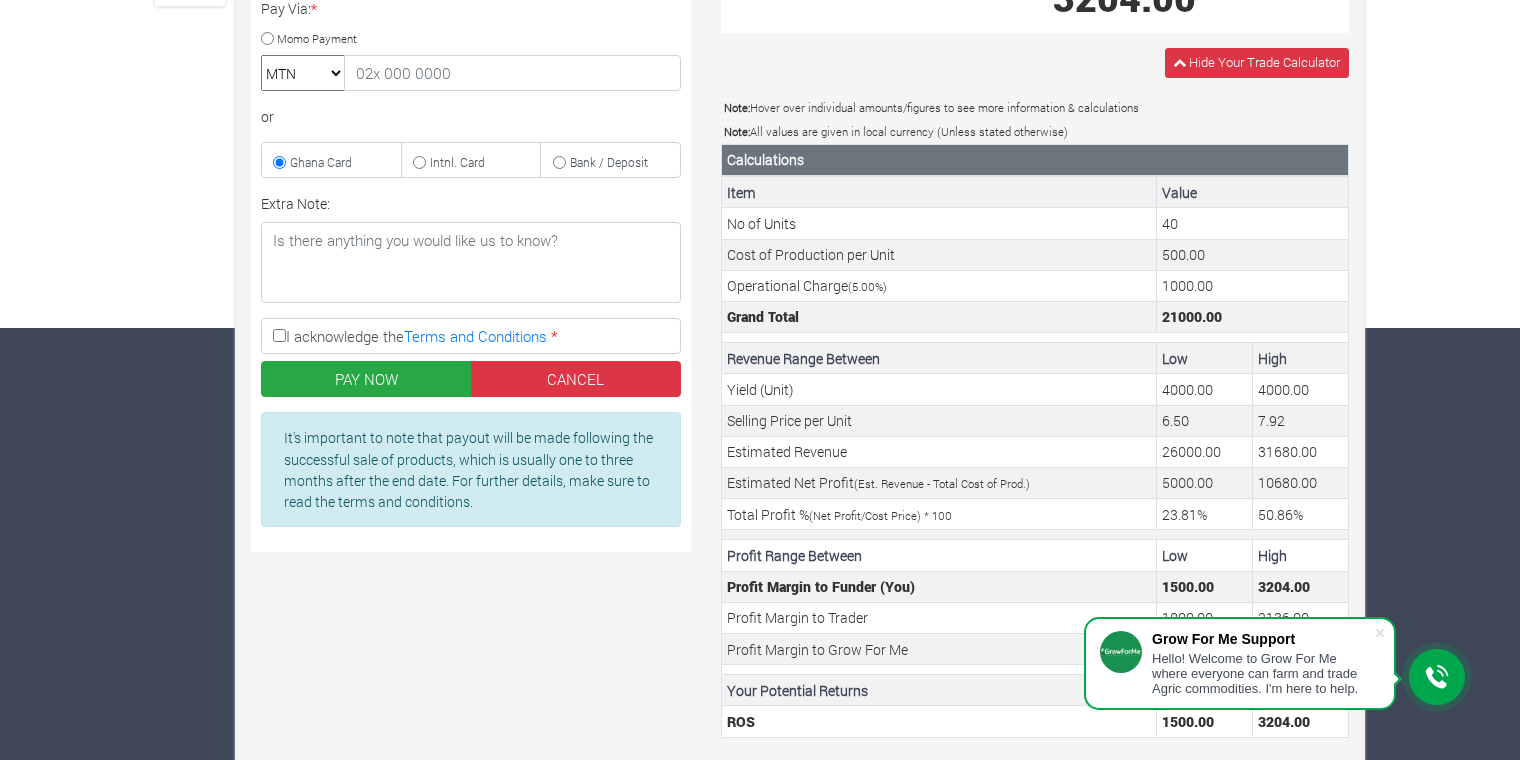 scroll, scrollTop: 473, scrollLeft: 0, axis: vertical 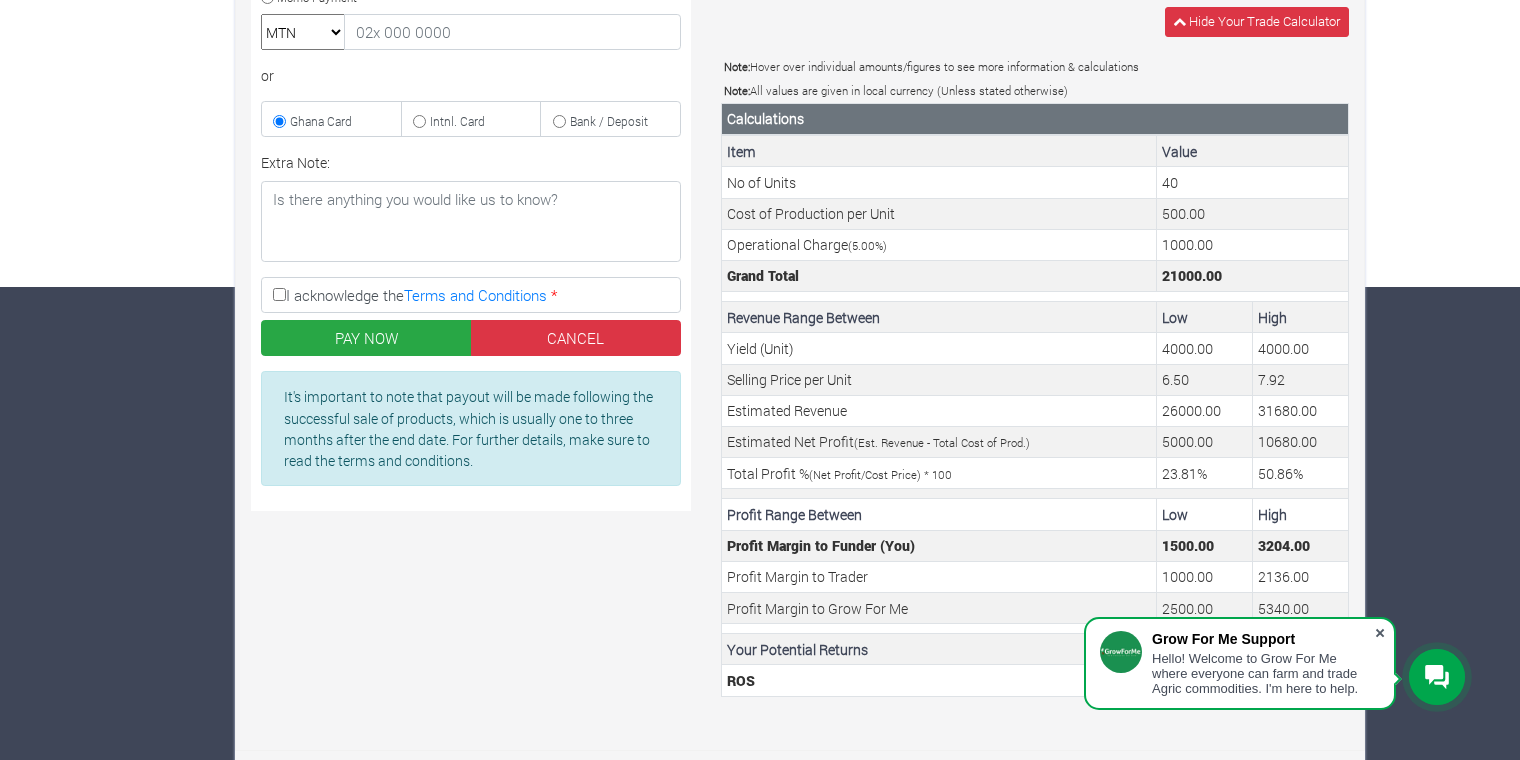 click at bounding box center [1380, 633] 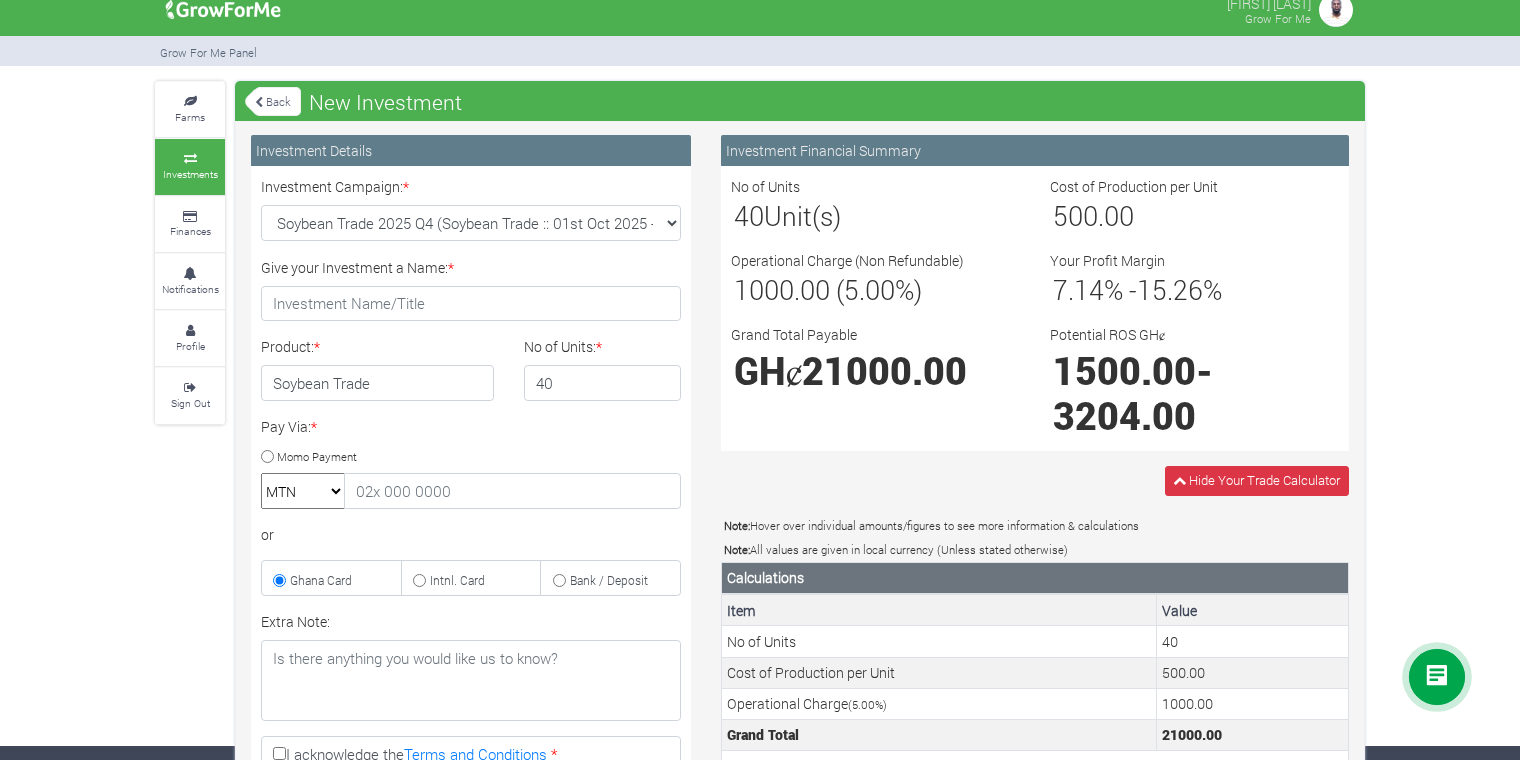 scroll, scrollTop: 0, scrollLeft: 0, axis: both 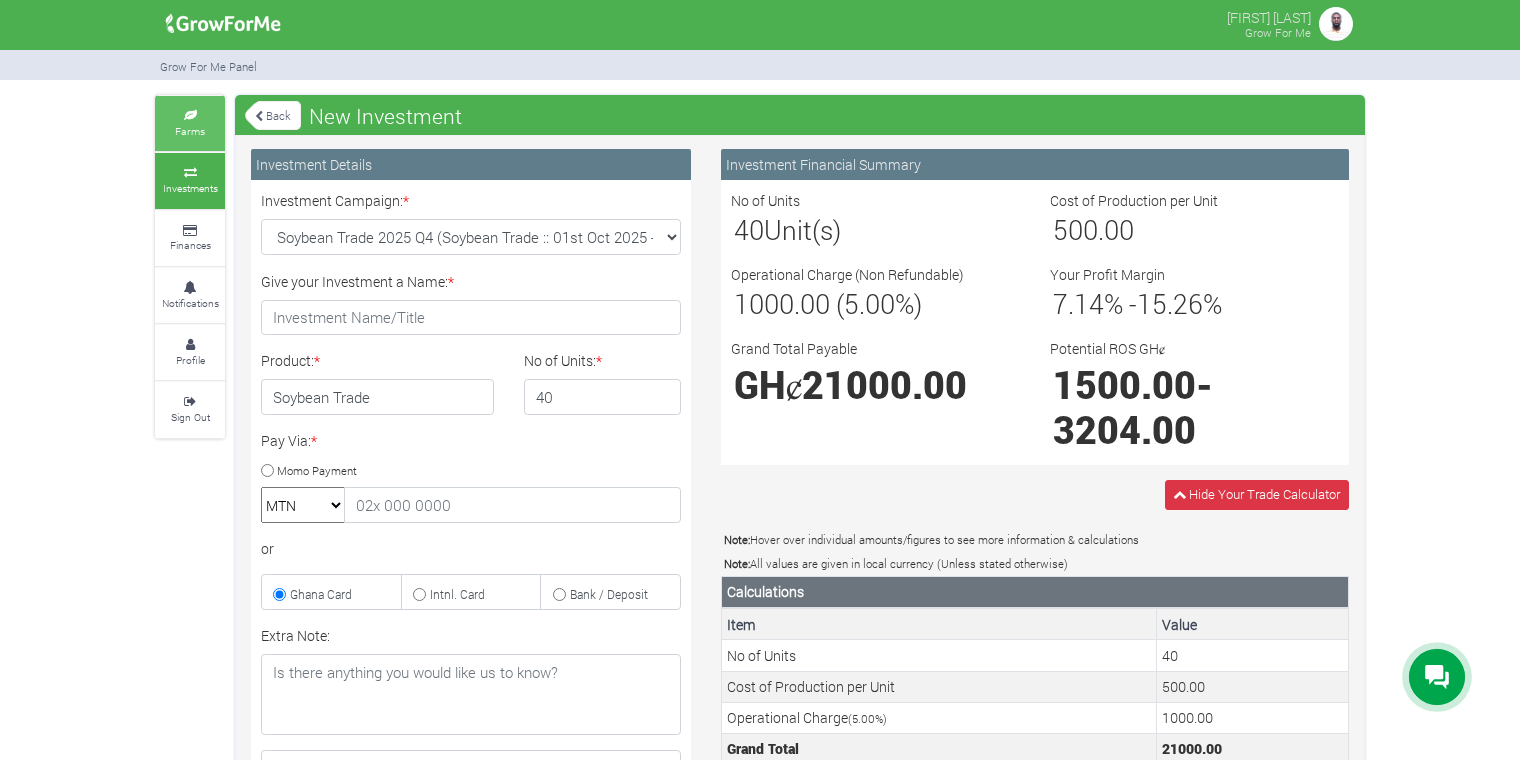 click on "Farms" at bounding box center [190, 123] 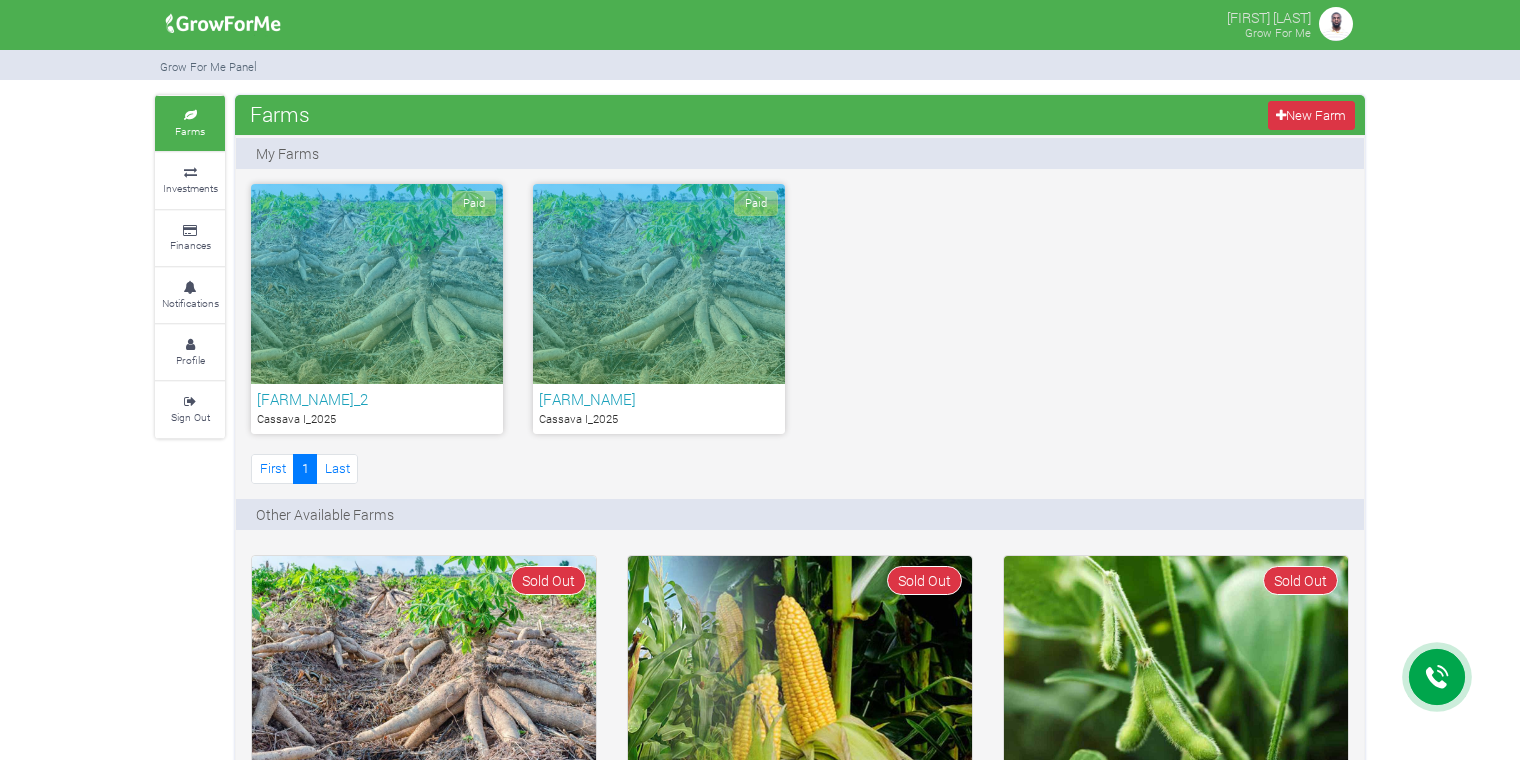 scroll, scrollTop: 0, scrollLeft: 0, axis: both 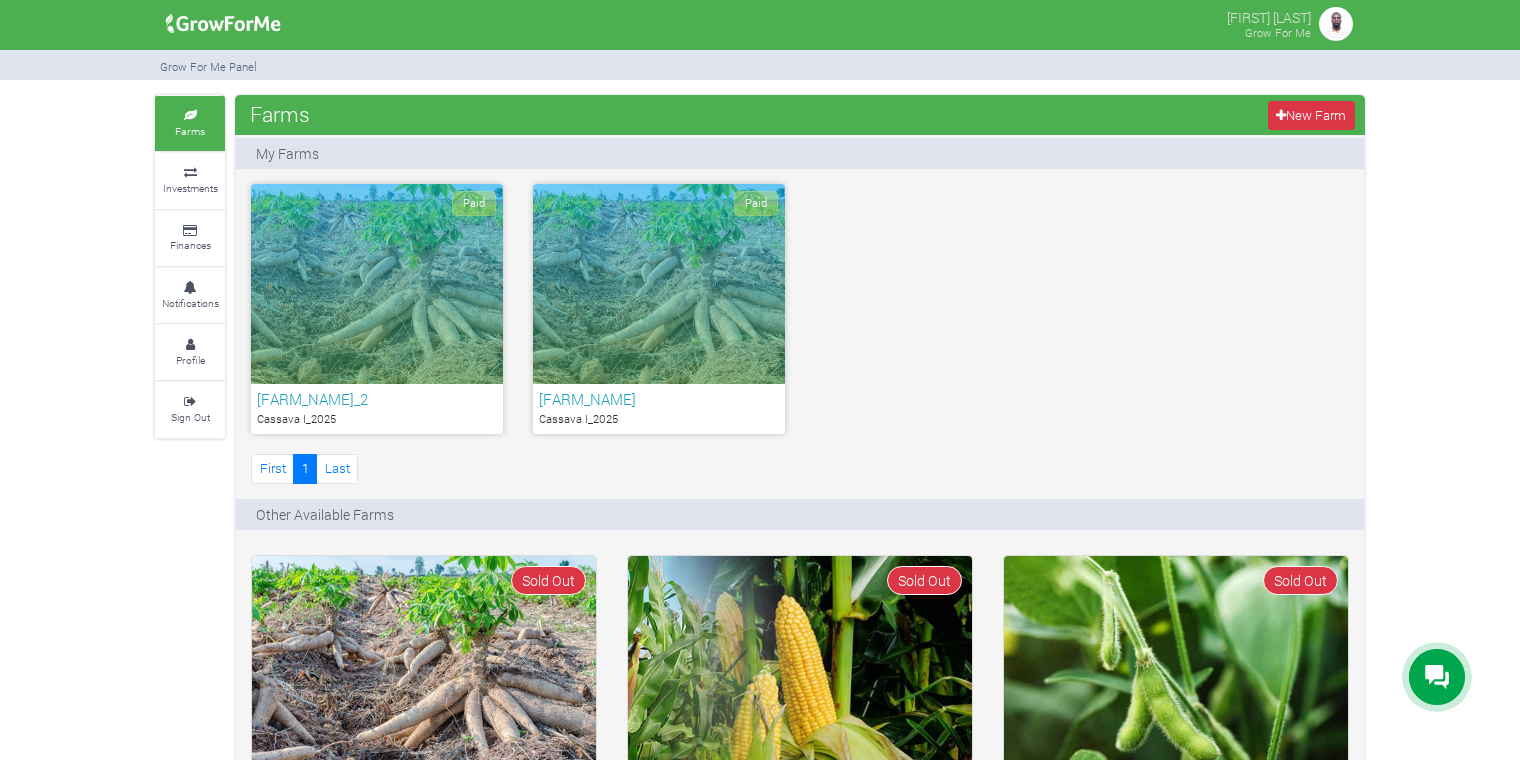 click on "Paid" at bounding box center [659, 284] 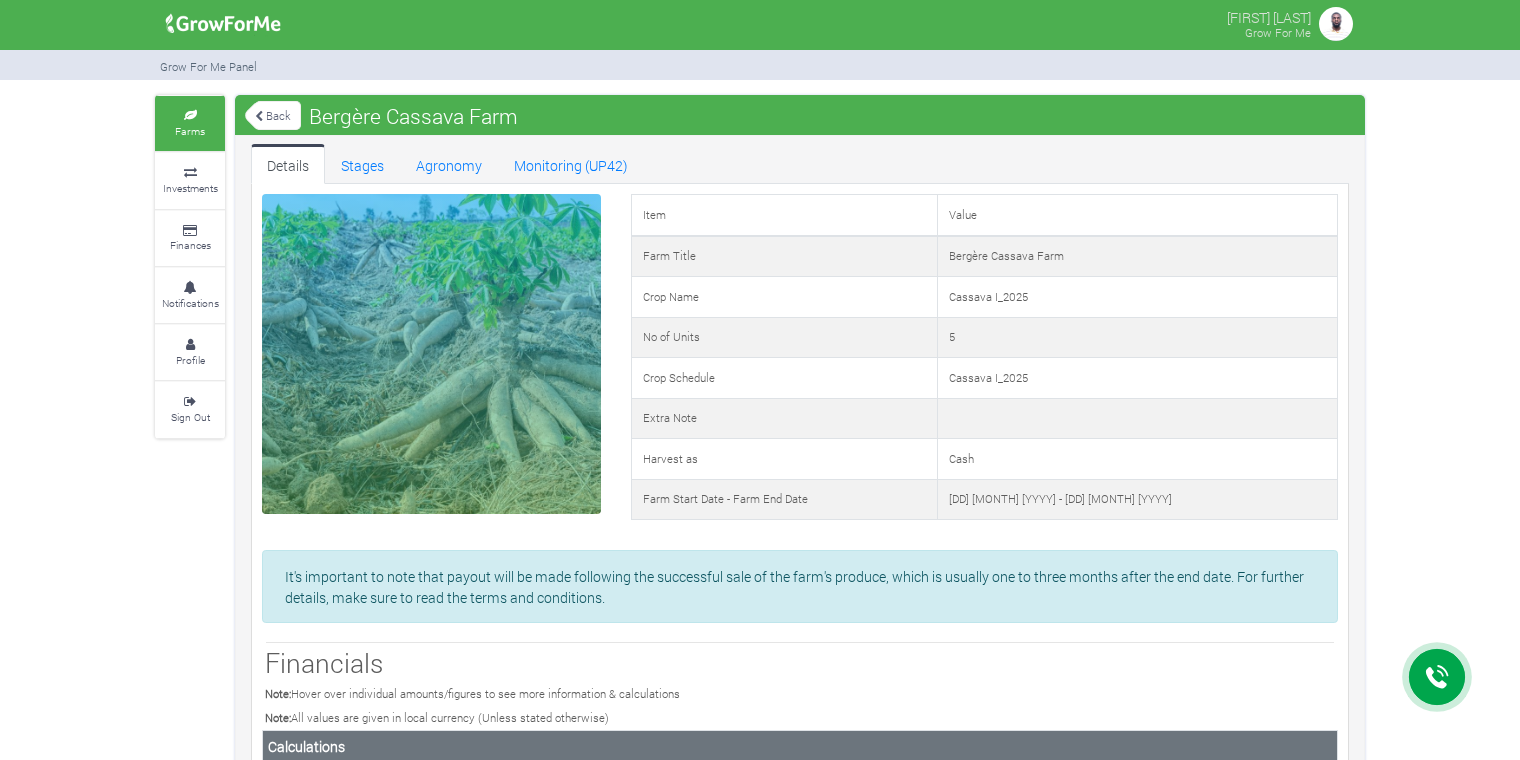 scroll, scrollTop: 0, scrollLeft: 0, axis: both 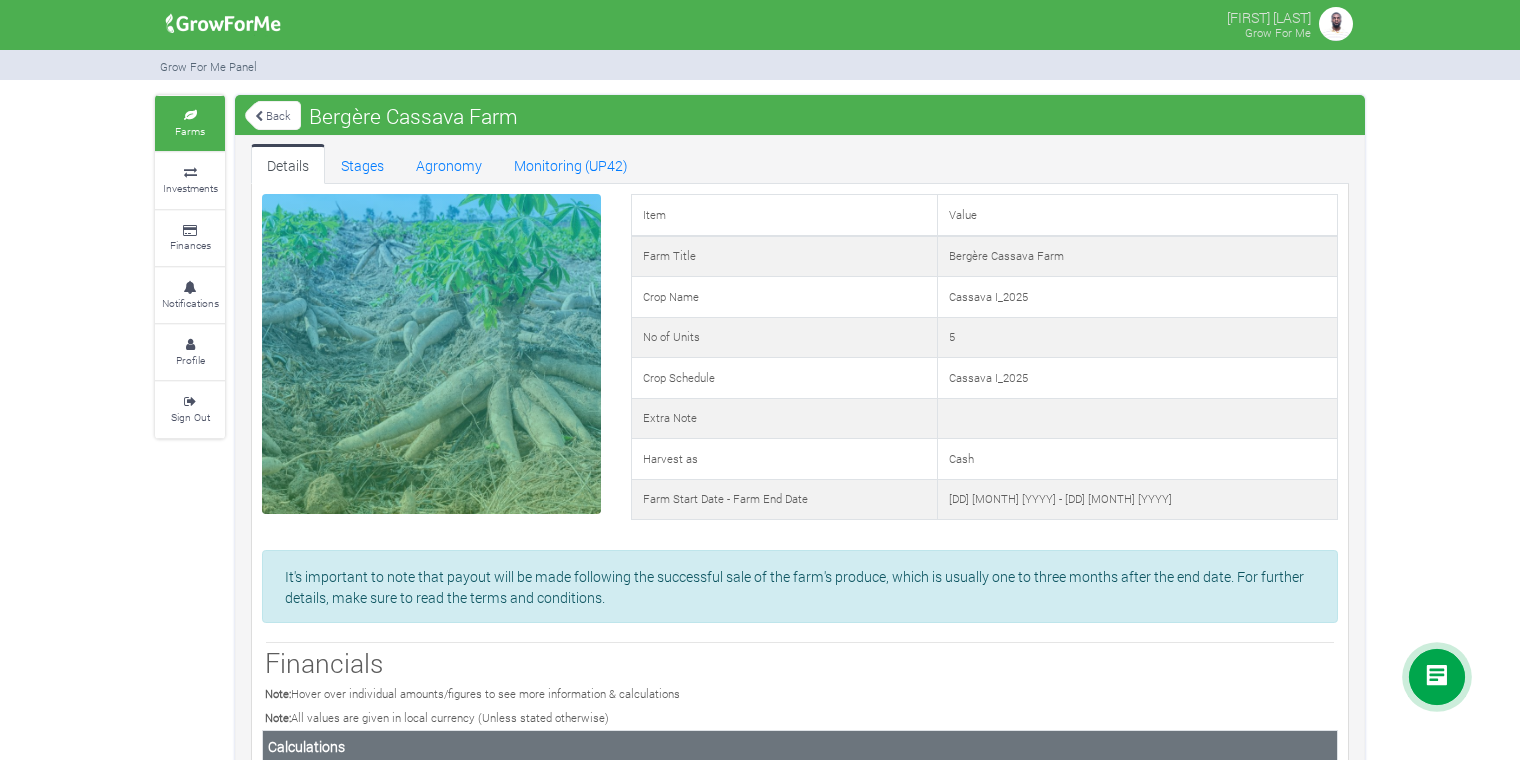click on "Back" at bounding box center (273, 115) 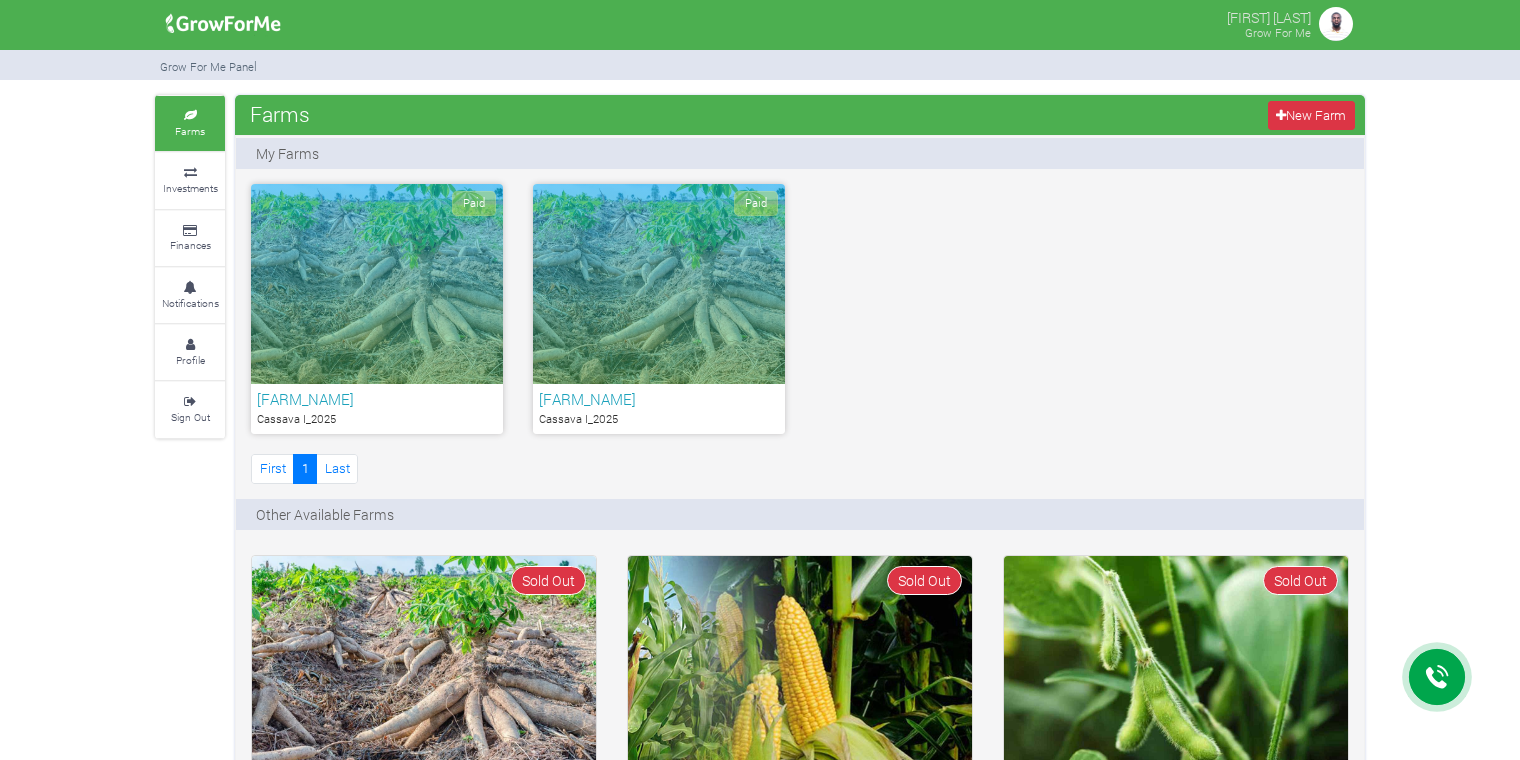 scroll, scrollTop: 0, scrollLeft: 0, axis: both 